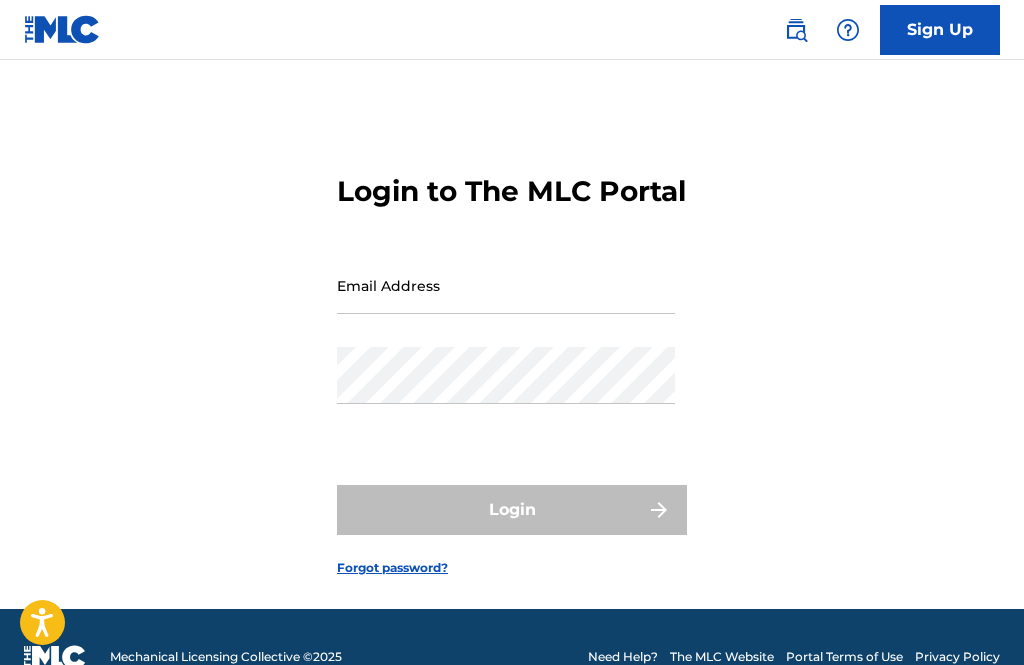 scroll, scrollTop: 90, scrollLeft: 0, axis: vertical 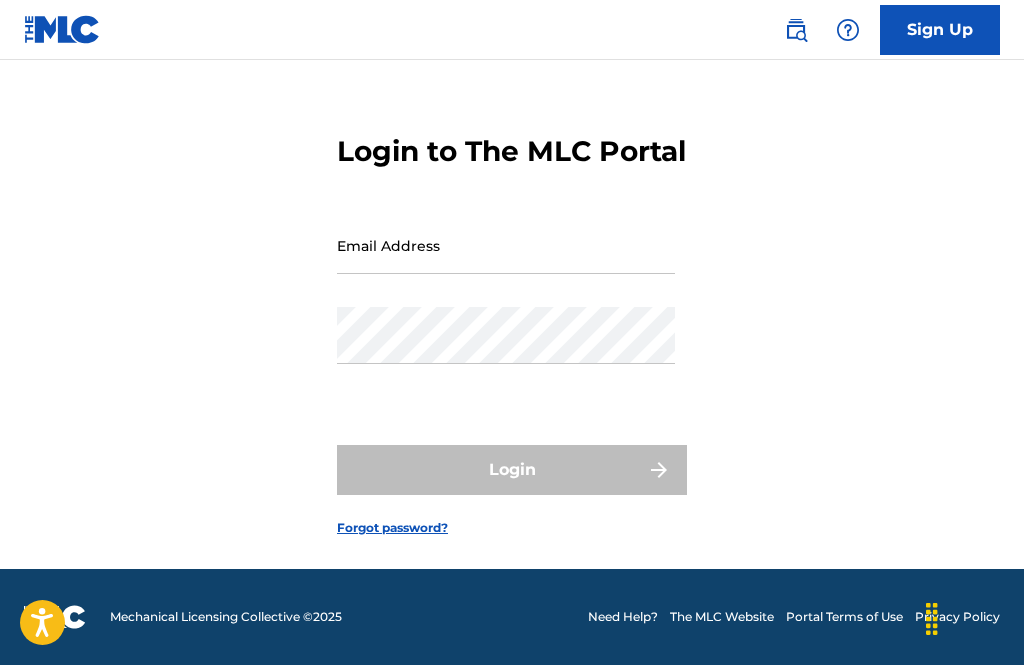 click on "Email Address" at bounding box center [506, 245] 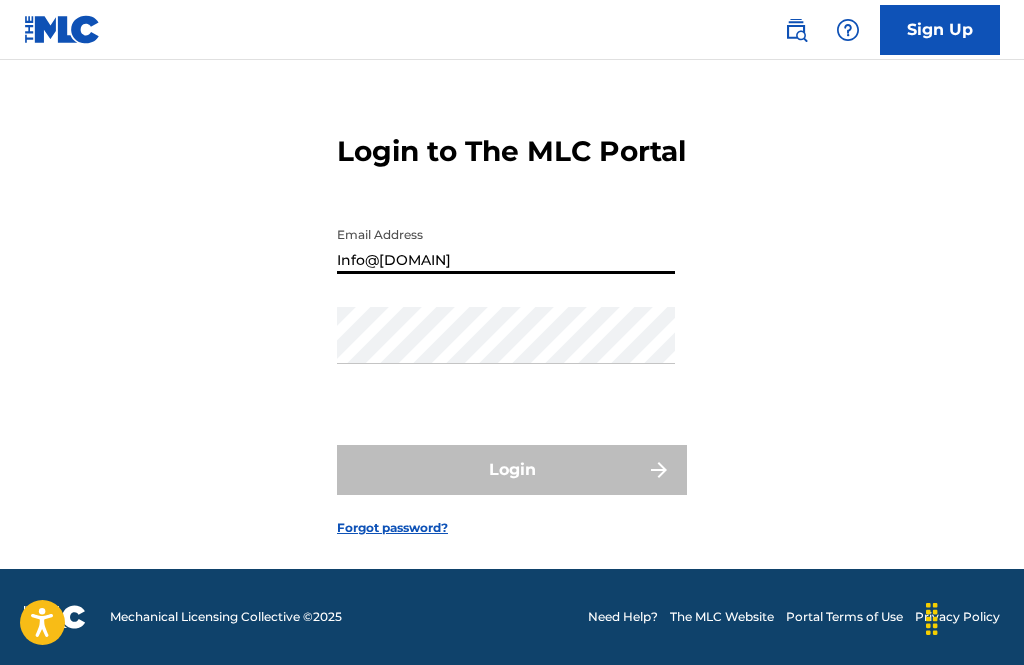 type on "Info@[DOMAIN]" 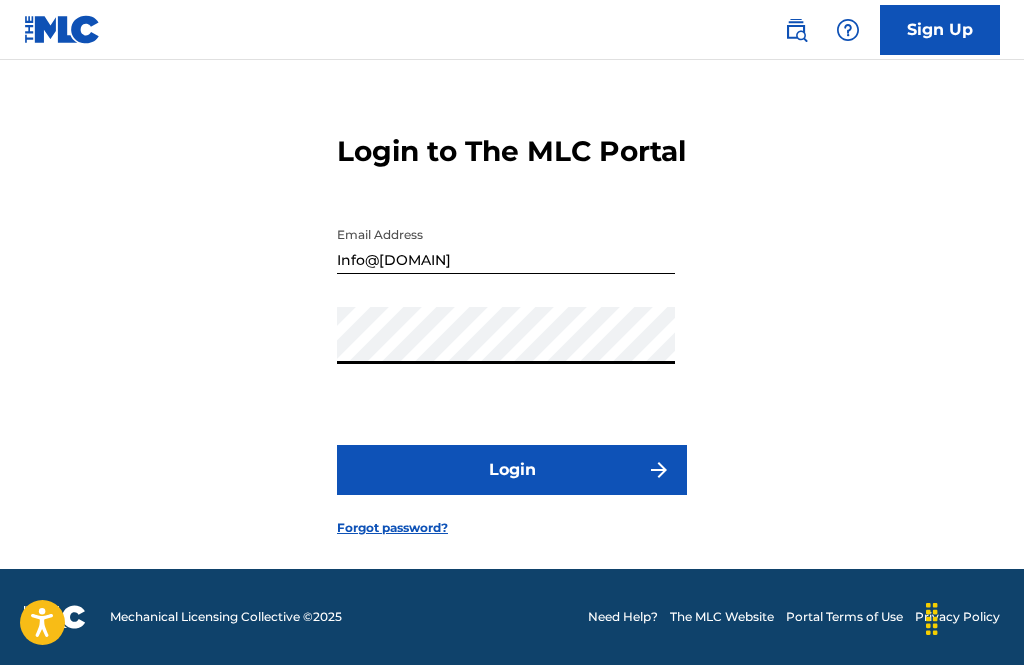 click on "Login" at bounding box center (512, 470) 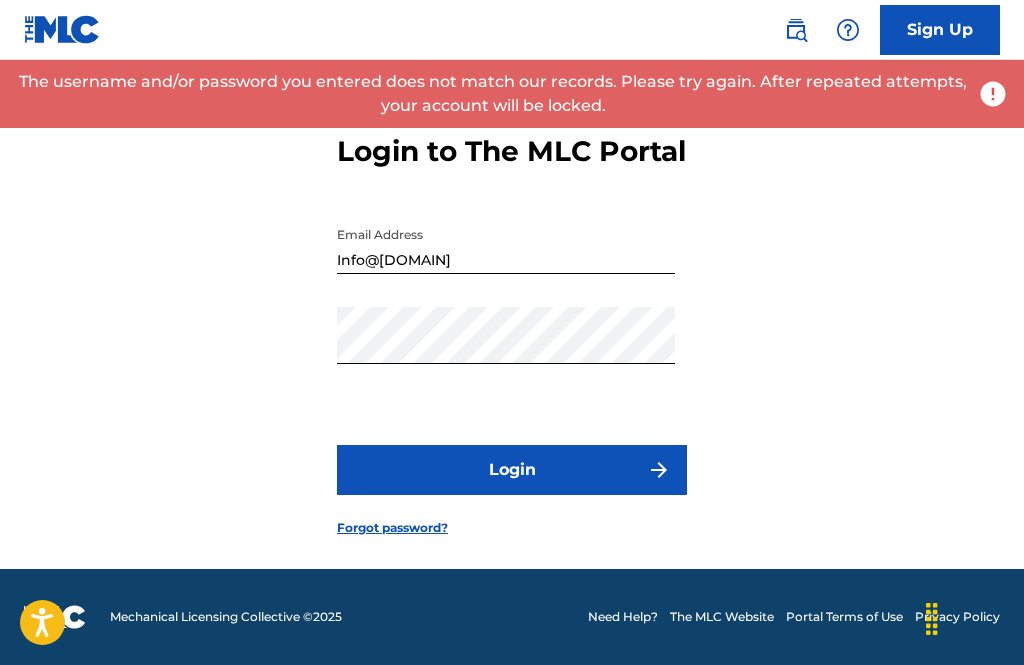 click on "Forgot password?" at bounding box center (392, 528) 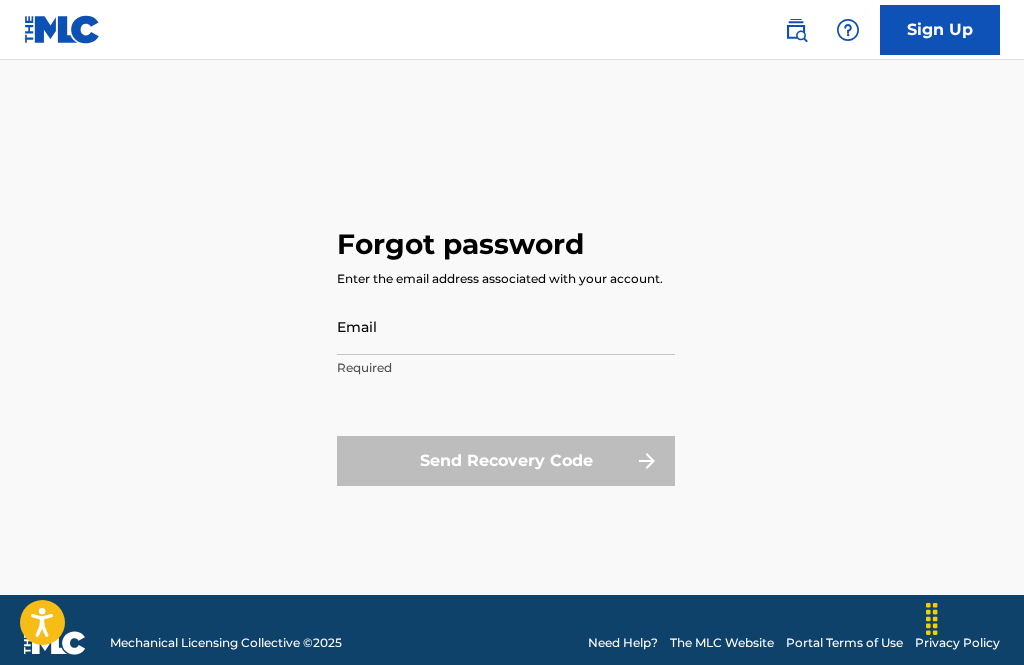 click on "Email" at bounding box center (506, 326) 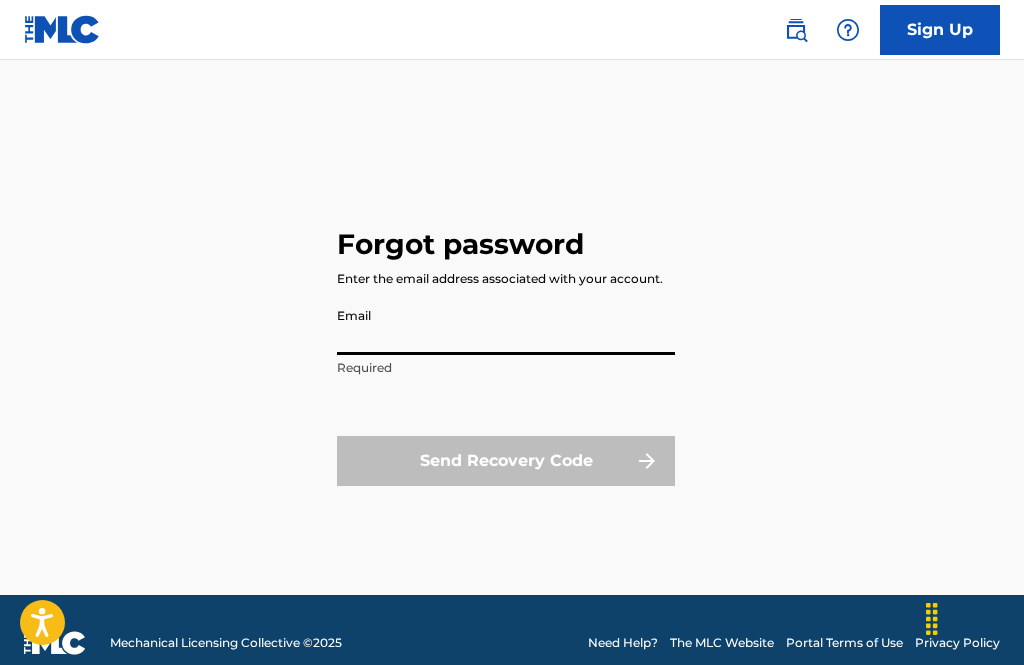scroll, scrollTop: 90, scrollLeft: 0, axis: vertical 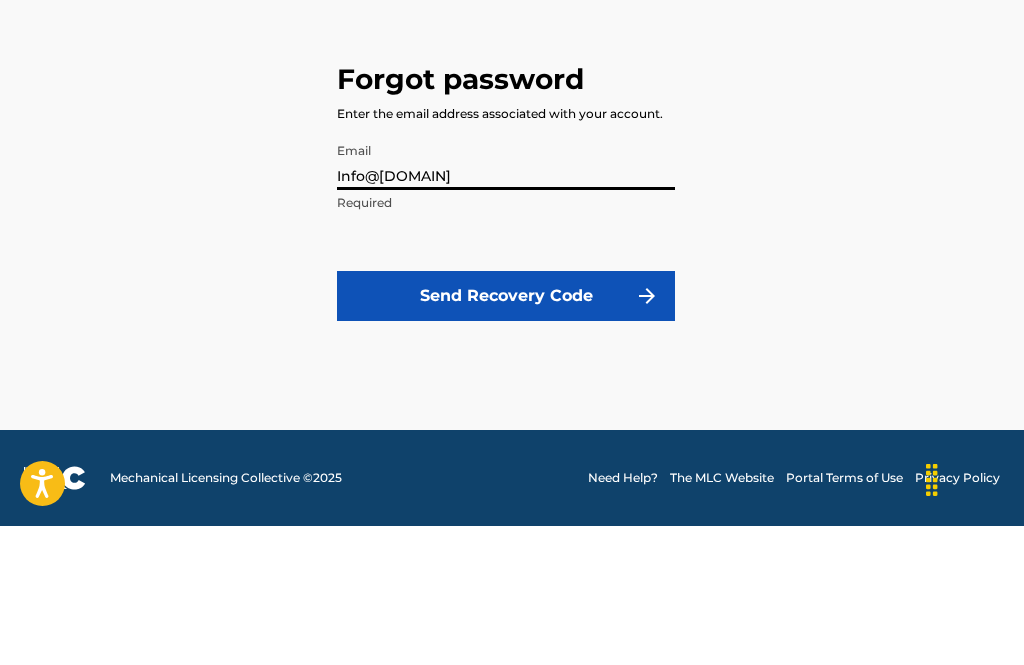 type on "Info@[DOMAIN]" 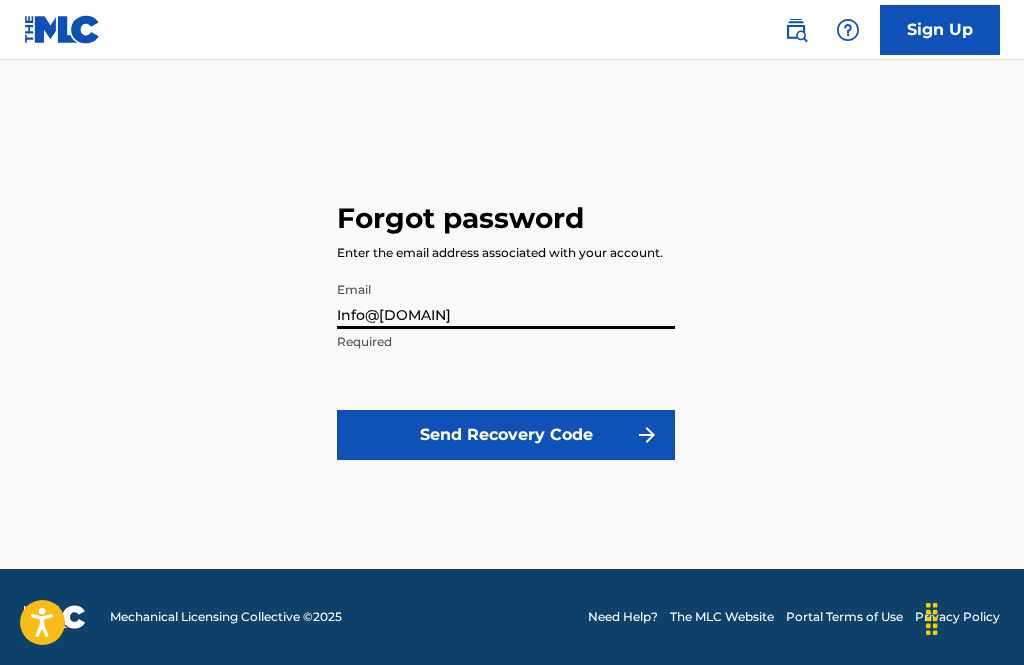 click on "Send Recovery Code" at bounding box center [506, 435] 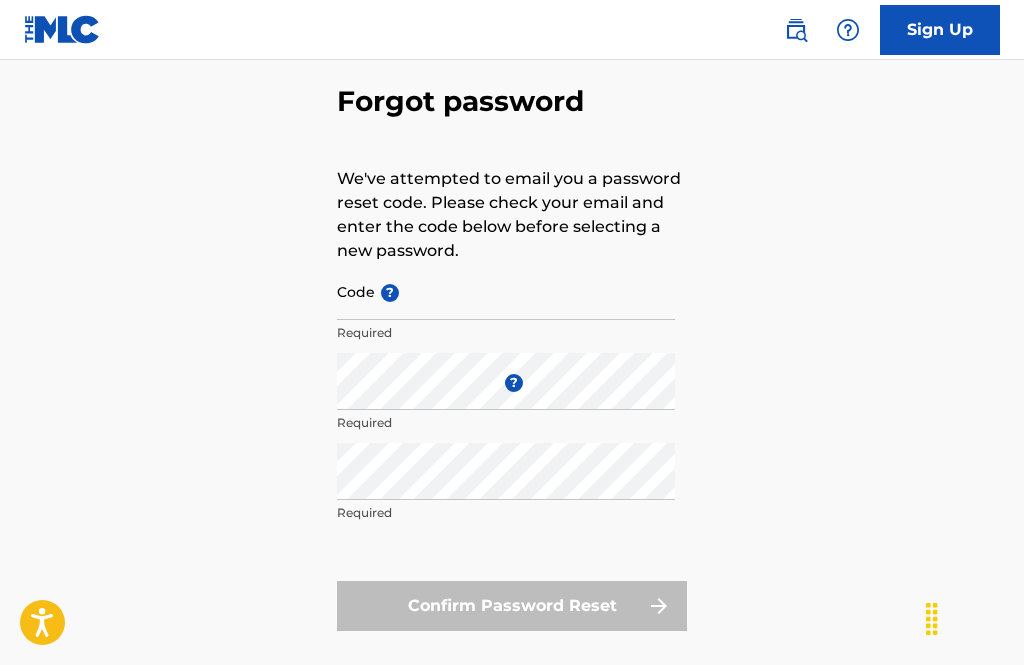 click on "Code ?" at bounding box center (506, 291) 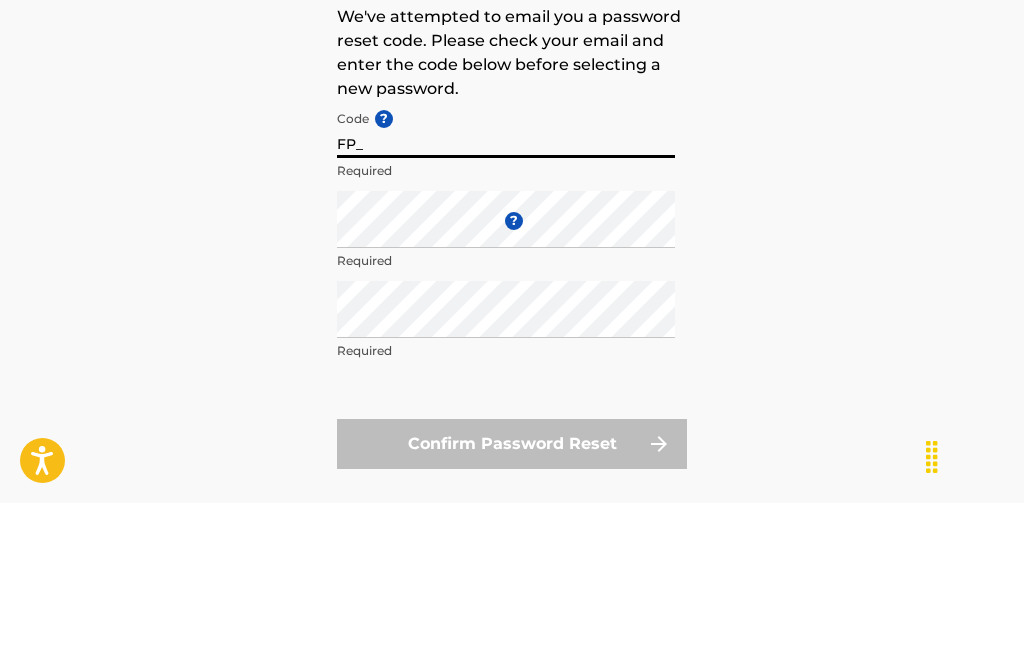click on "FP_" at bounding box center (506, 291) 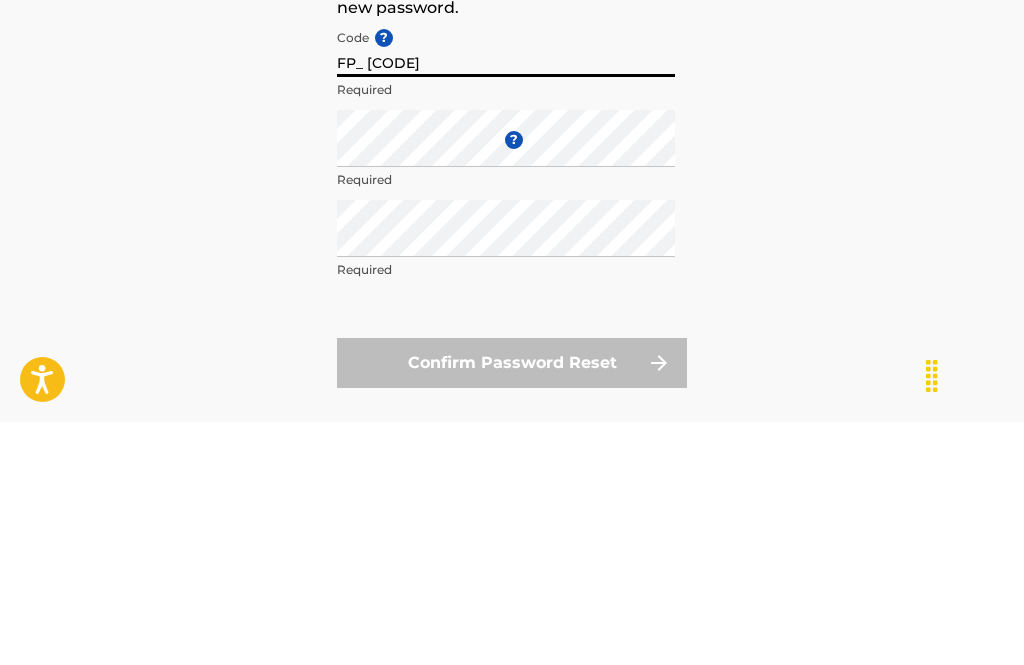 type on "FP_ [CODE]" 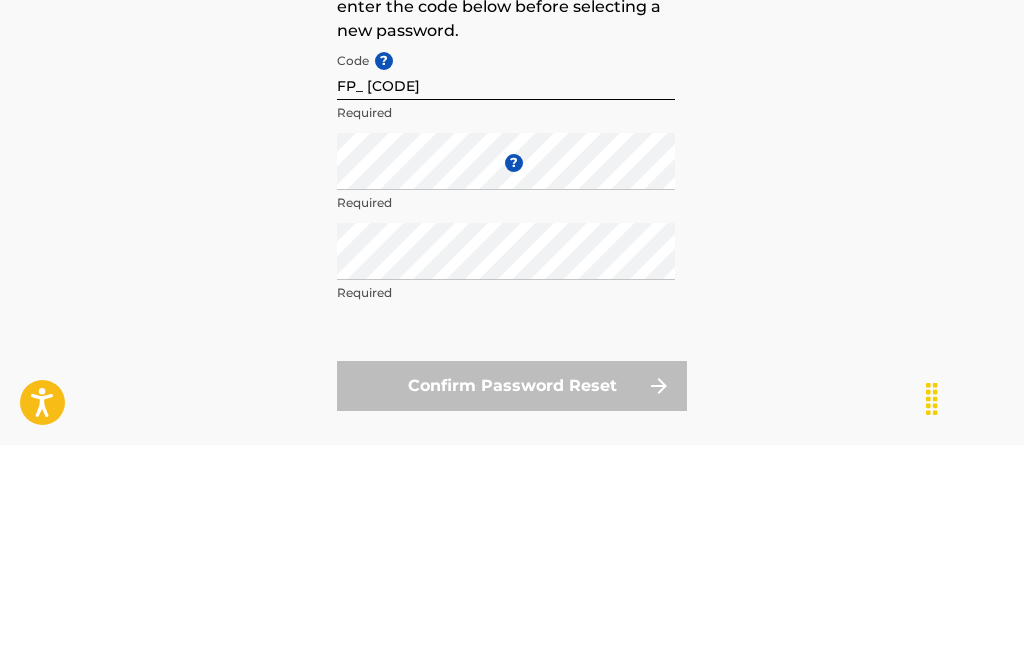 scroll, scrollTop: 208, scrollLeft: 0, axis: vertical 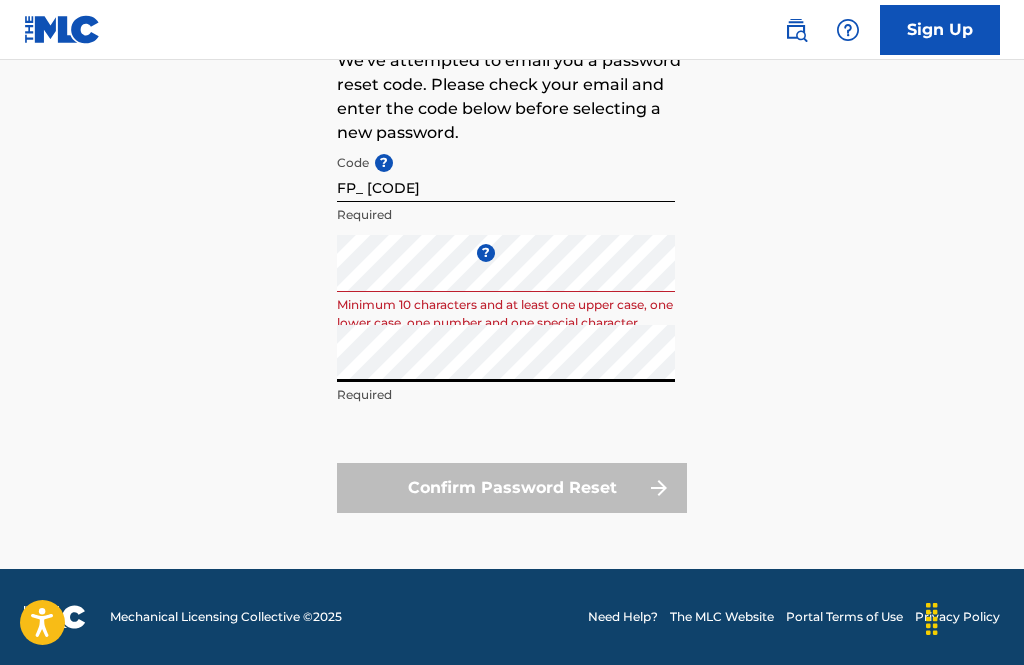 click on "Confirm Password Reset" at bounding box center (512, 488) 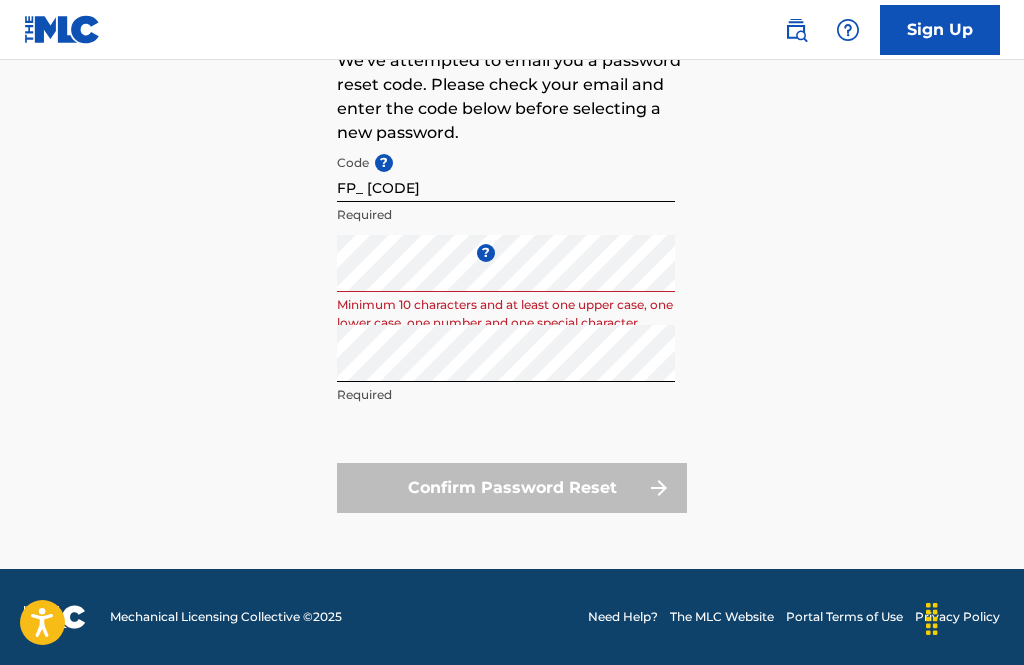 click on "Confirm Password Reset" at bounding box center [512, 488] 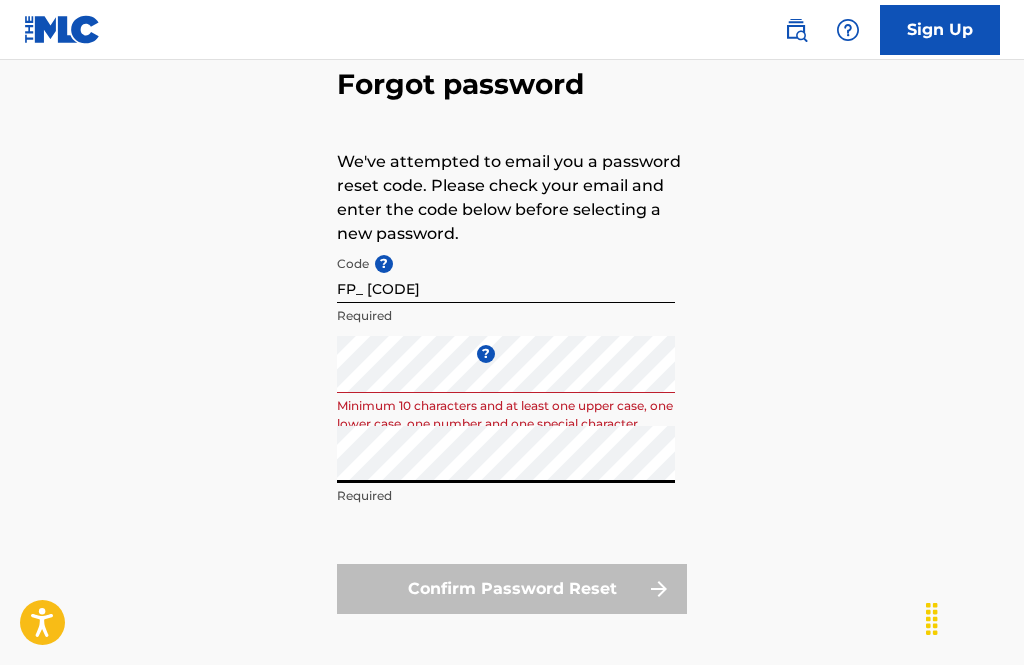 scroll, scrollTop: 100, scrollLeft: 0, axis: vertical 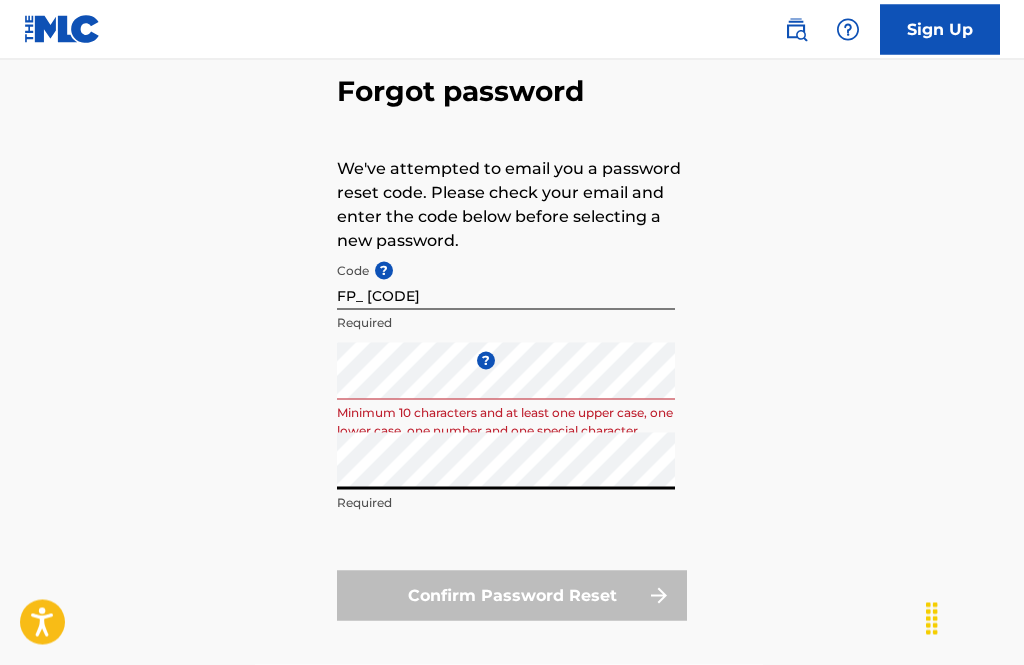 click on "Confirm Password Reset" at bounding box center (512, 596) 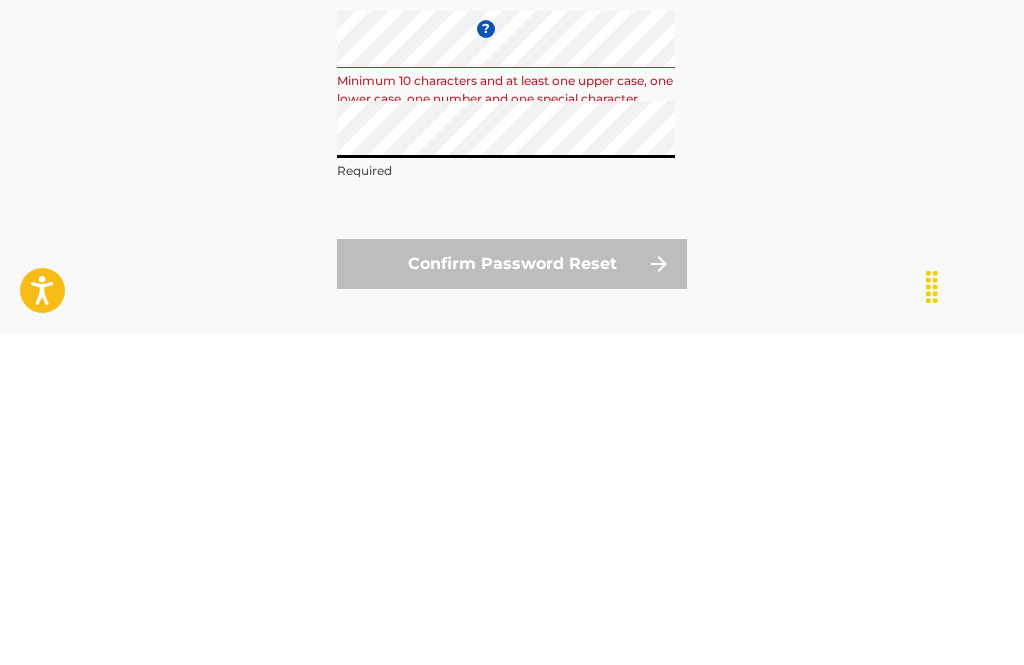 scroll, scrollTop: 208, scrollLeft: 0, axis: vertical 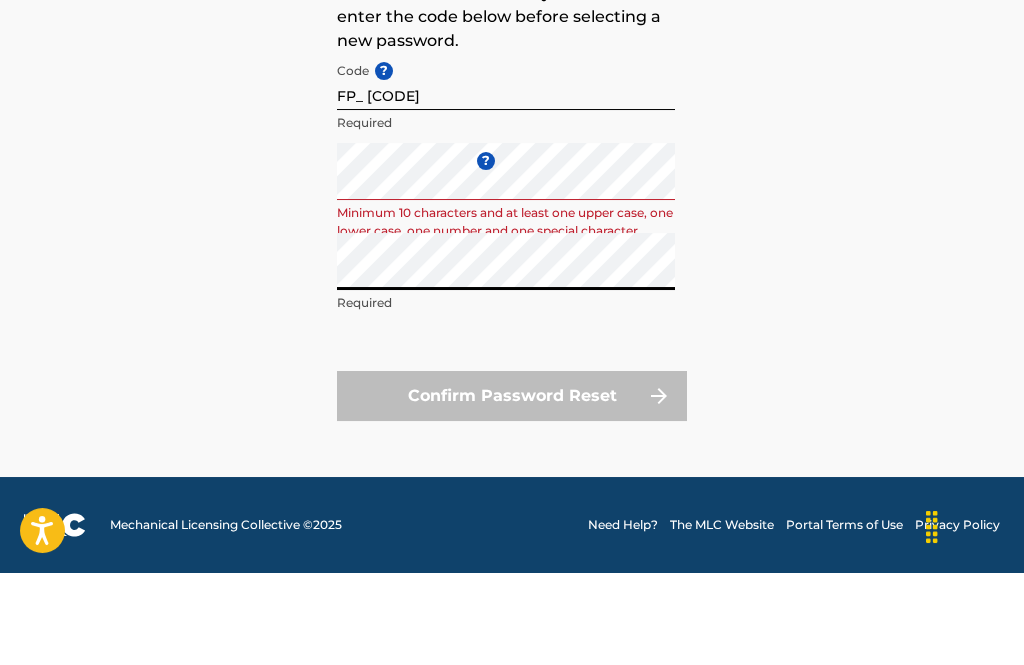 click on "Code ? FP_ [CODE] Required Enter a new password ? Minimum 10 characters and at least one upper case, one lower case, one number and one special character Repeat the password Required Confirm Password Reset" at bounding box center [512, 329] 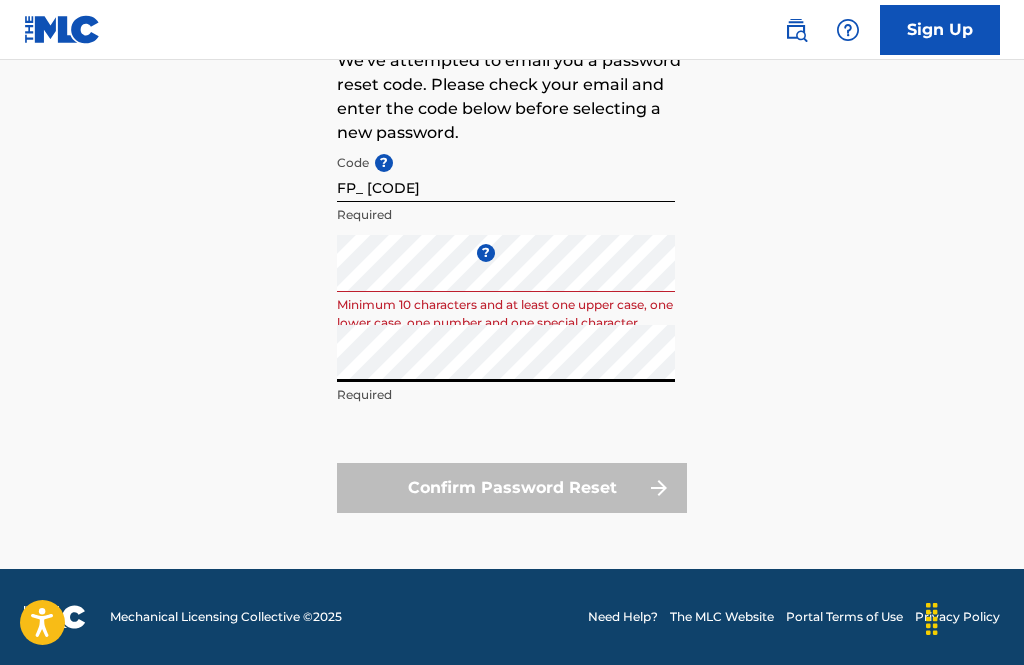 click on "Confirm Password Reset" at bounding box center [512, 488] 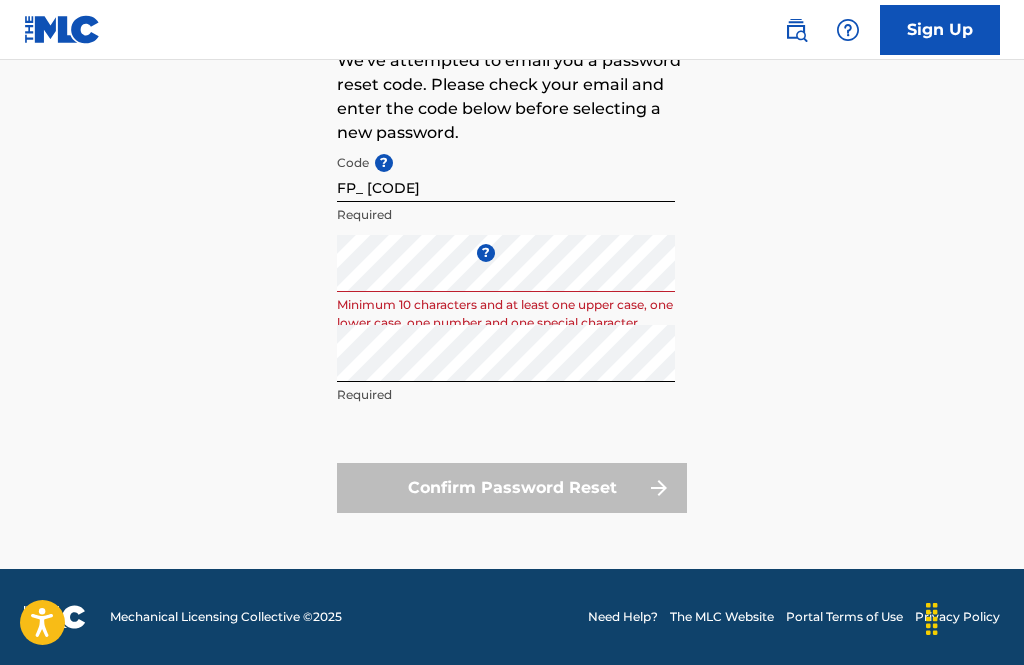 click on "Confirm Password Reset" at bounding box center (512, 488) 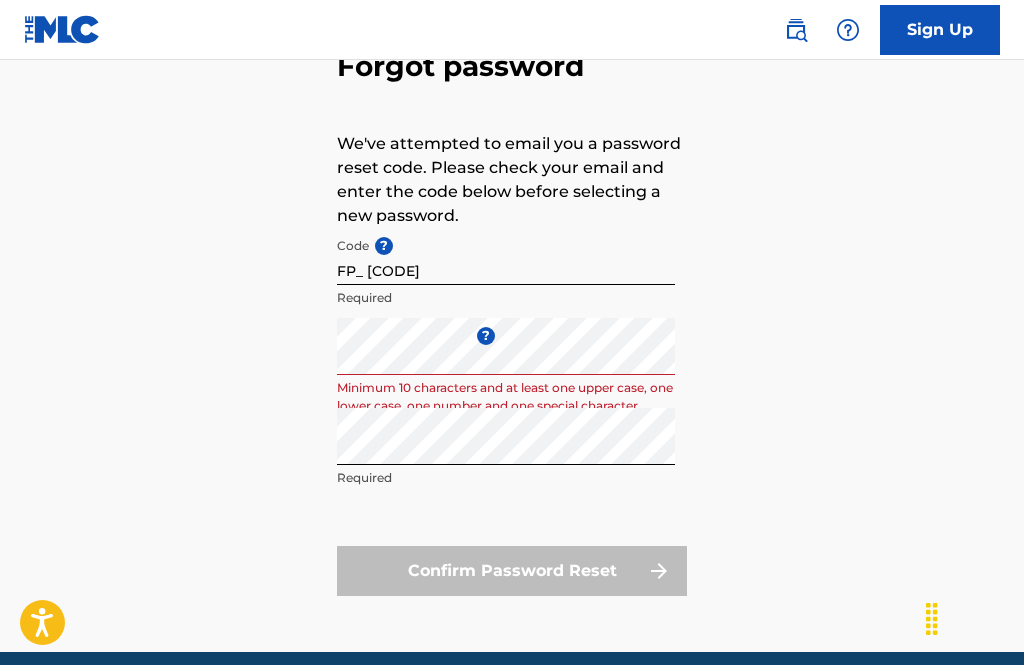 scroll, scrollTop: 120, scrollLeft: 0, axis: vertical 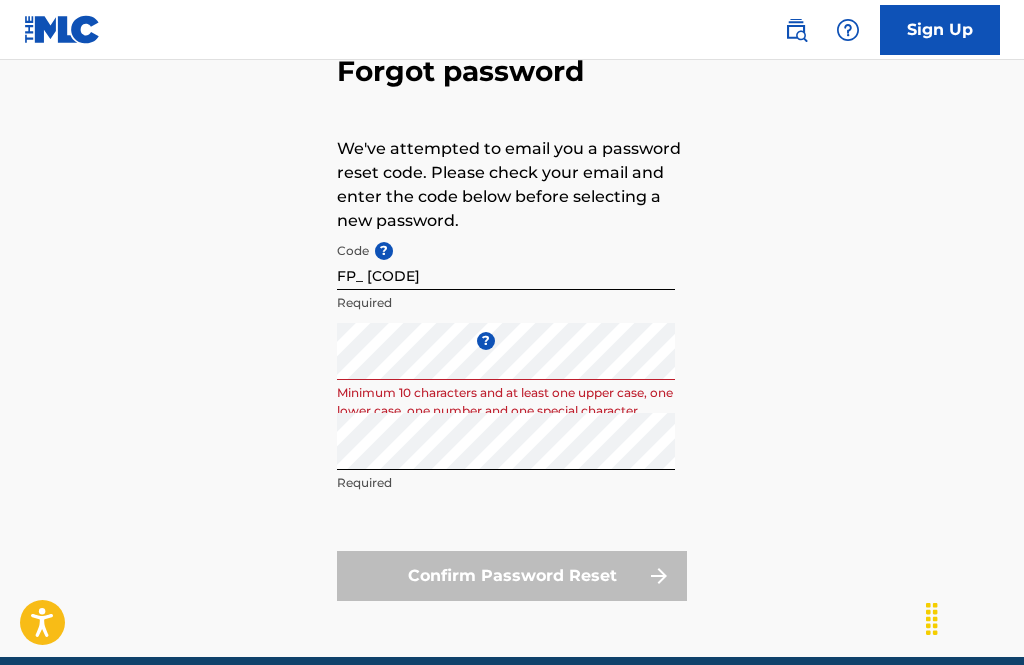 click on "Confirm Password Reset" at bounding box center (512, 576) 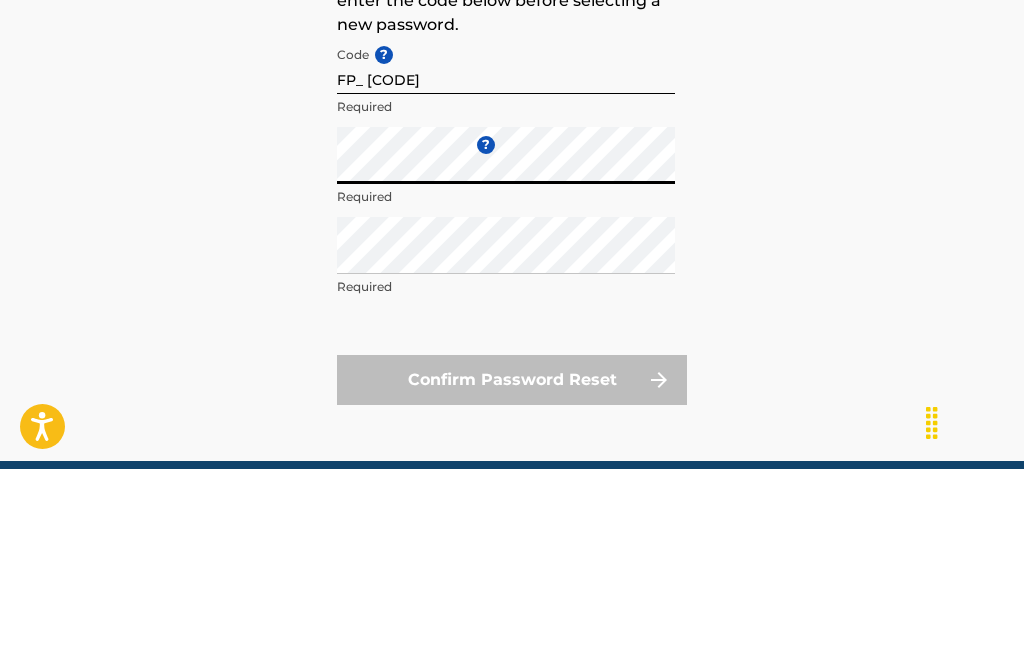 scroll, scrollTop: 208, scrollLeft: 0, axis: vertical 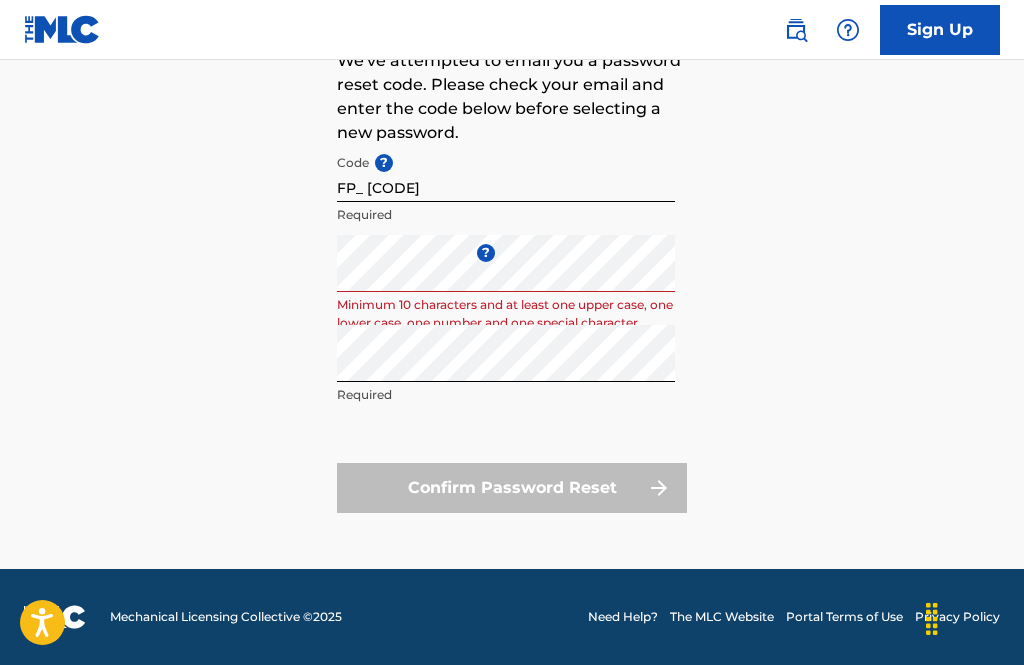 click on "Forgot password We've attempted to email you a password reset code. Please check your email and enter the code below before selecting a new password. Code ? FP_ [CODE] Required Enter a new password ? Minimum 10 characters and at least one upper case, one lower case, one number and one special character Repeat the password Required Confirm Password Reset" at bounding box center [512, 251] 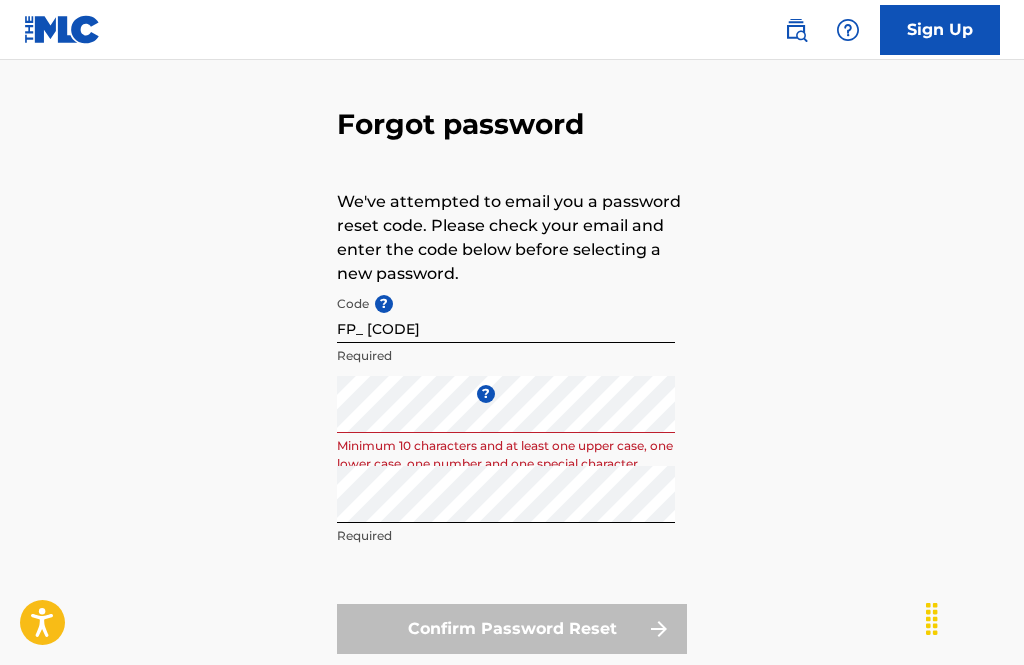 scroll, scrollTop: 63, scrollLeft: 0, axis: vertical 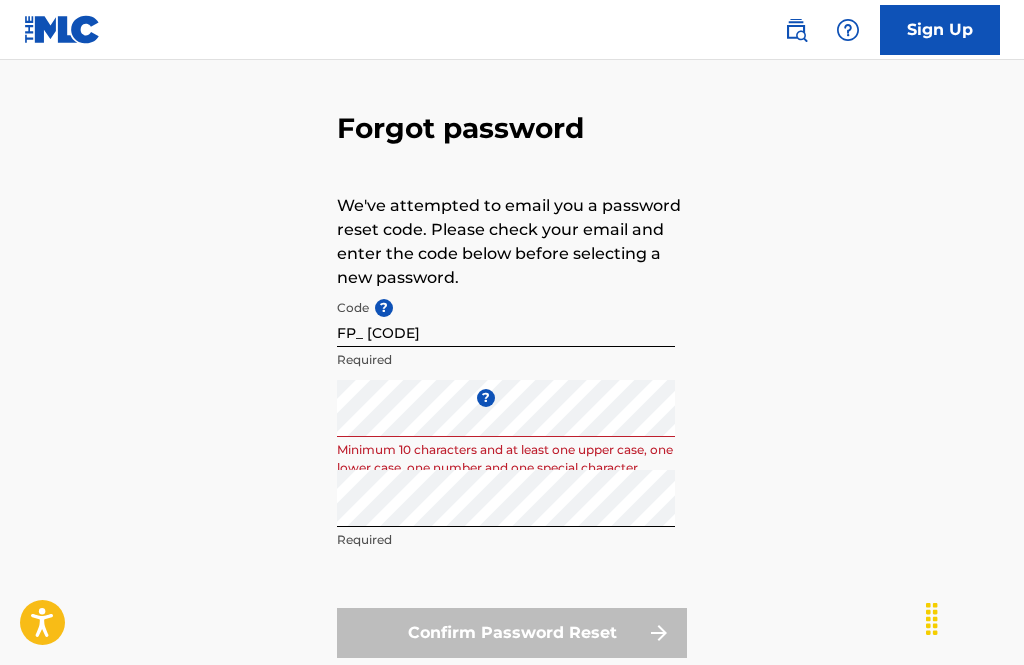 click on "FP_ [CODE]" at bounding box center (506, 318) 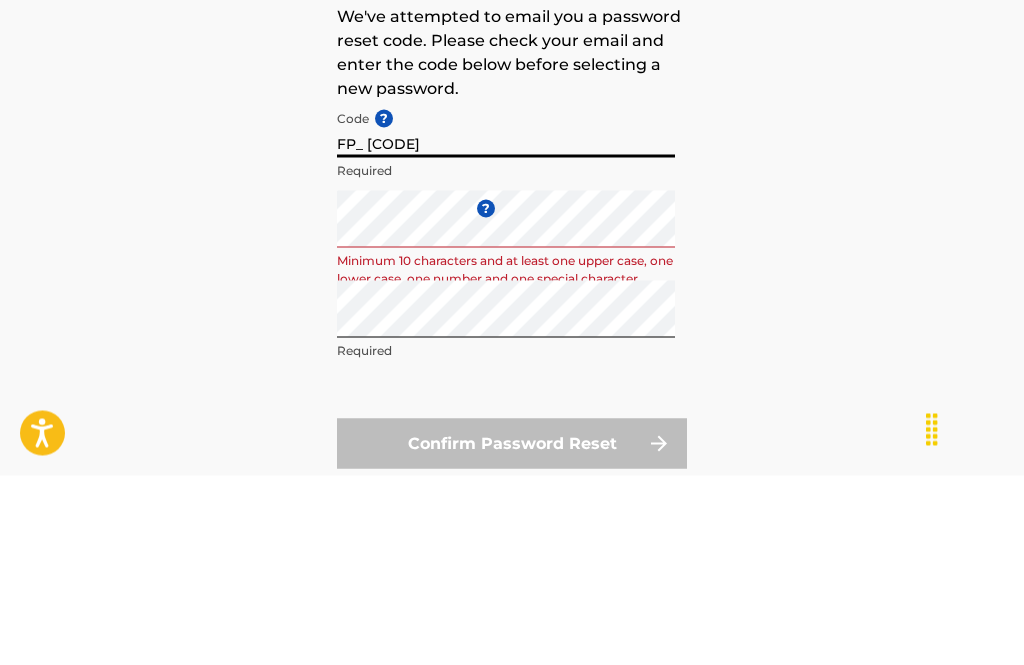 click on "FP_ [CODE]" at bounding box center (506, 318) 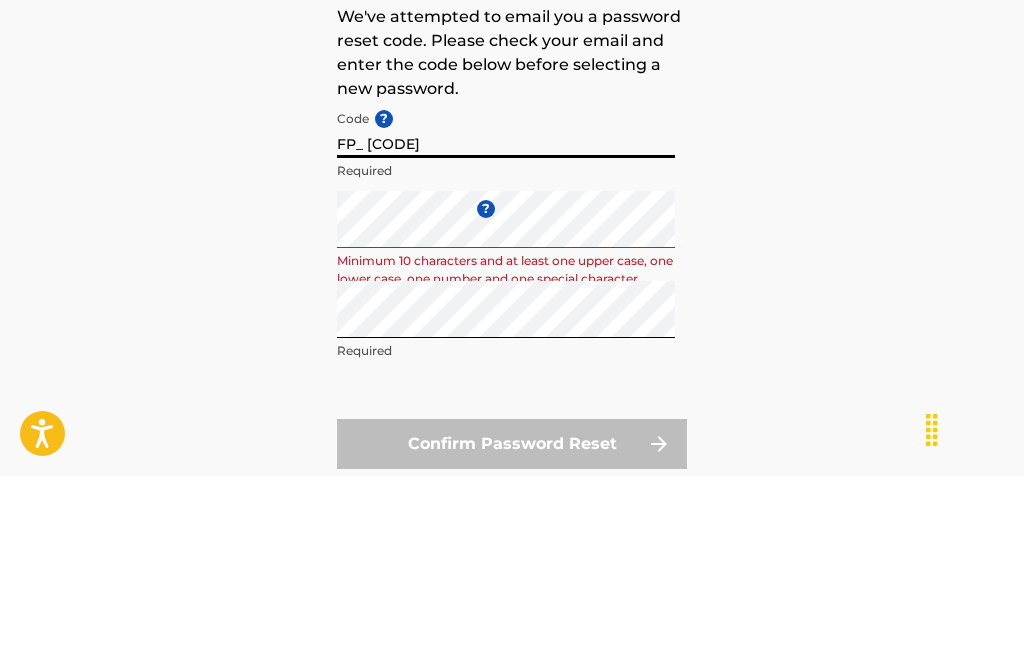 scroll, scrollTop: 208, scrollLeft: 0, axis: vertical 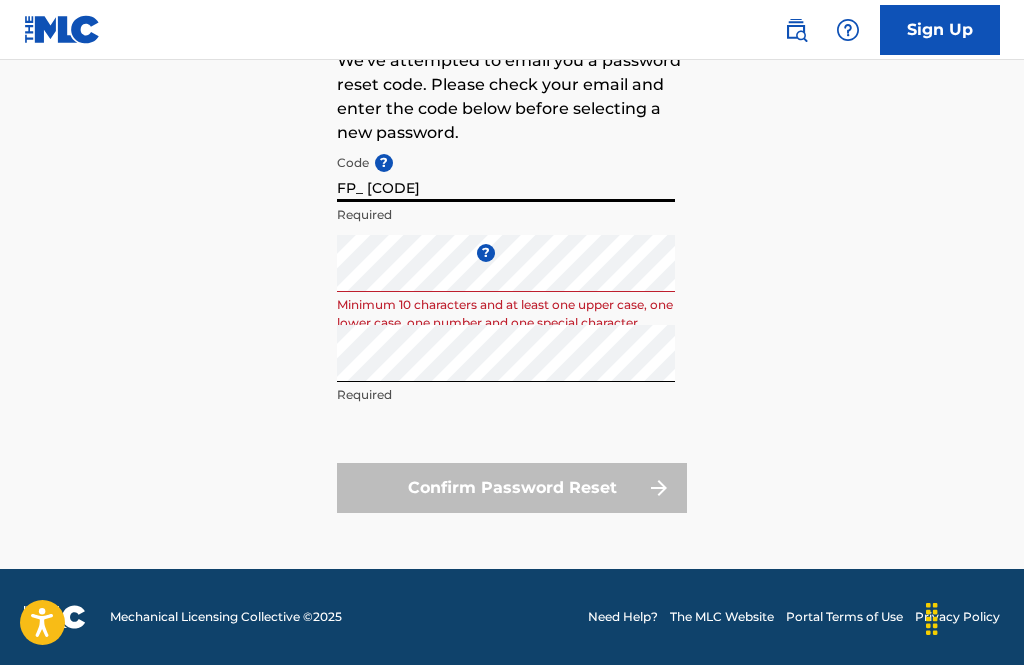 click on "FP_ [CODE]" at bounding box center (506, 173) 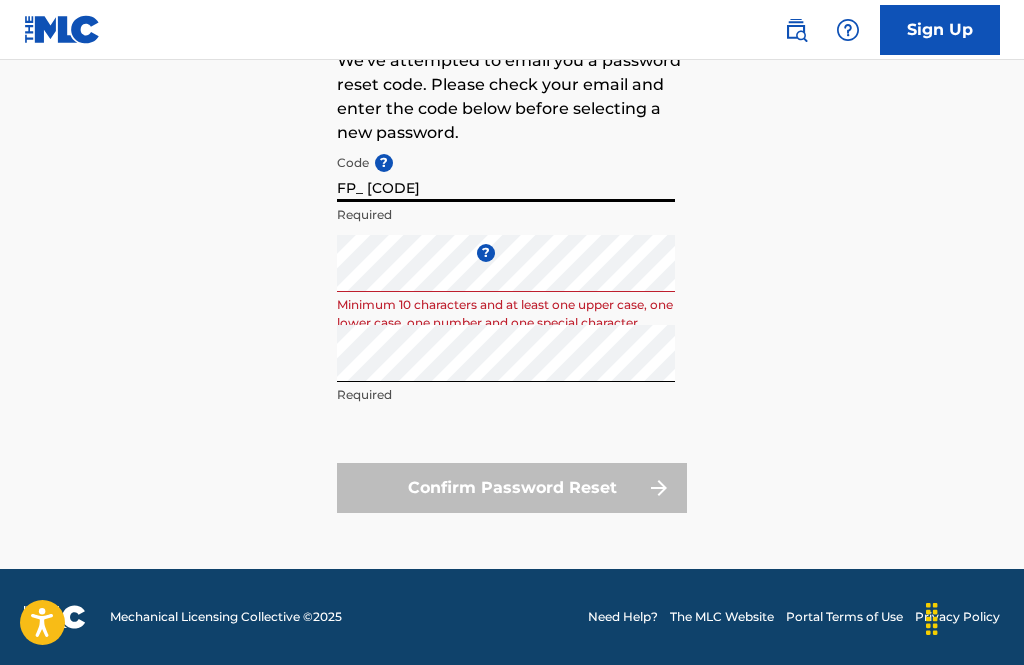click on "FP_ [CODE]" at bounding box center (506, 173) 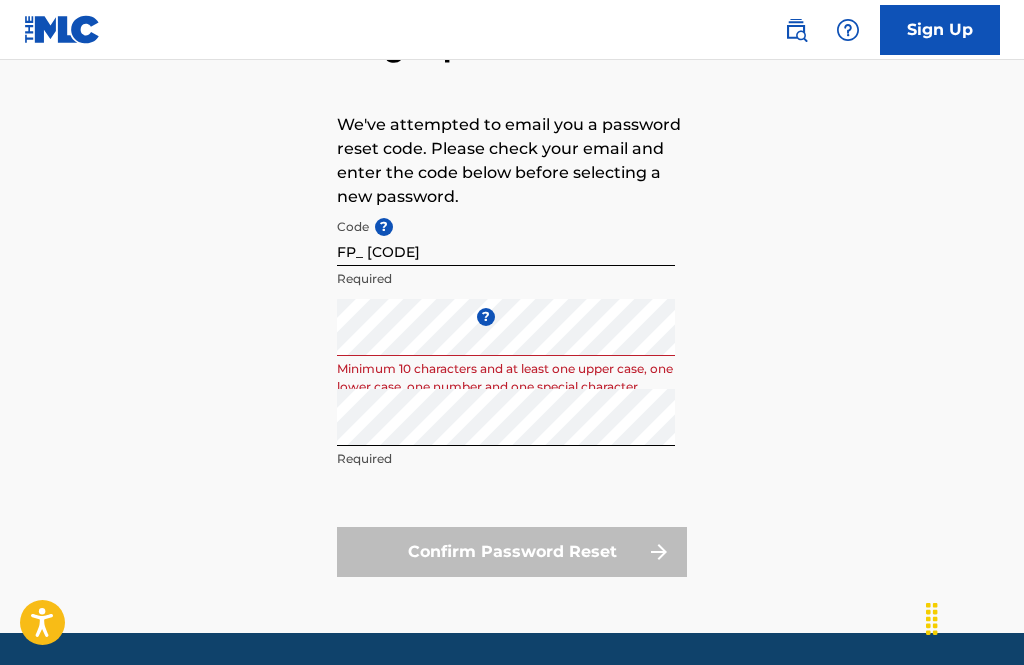 scroll, scrollTop: 0, scrollLeft: 0, axis: both 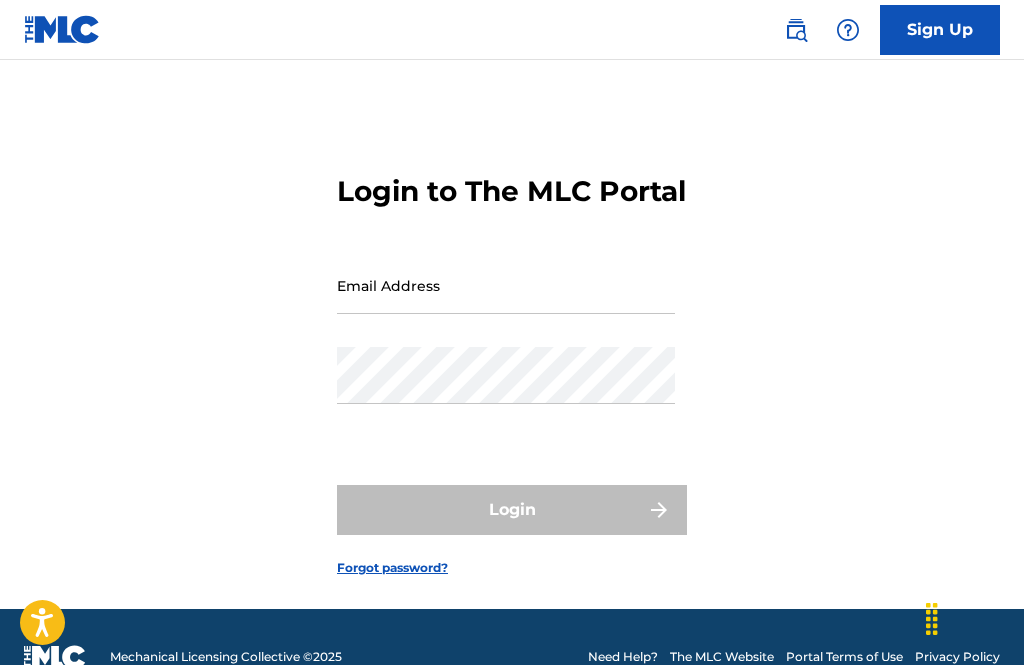 click on "Email Address" at bounding box center [506, 285] 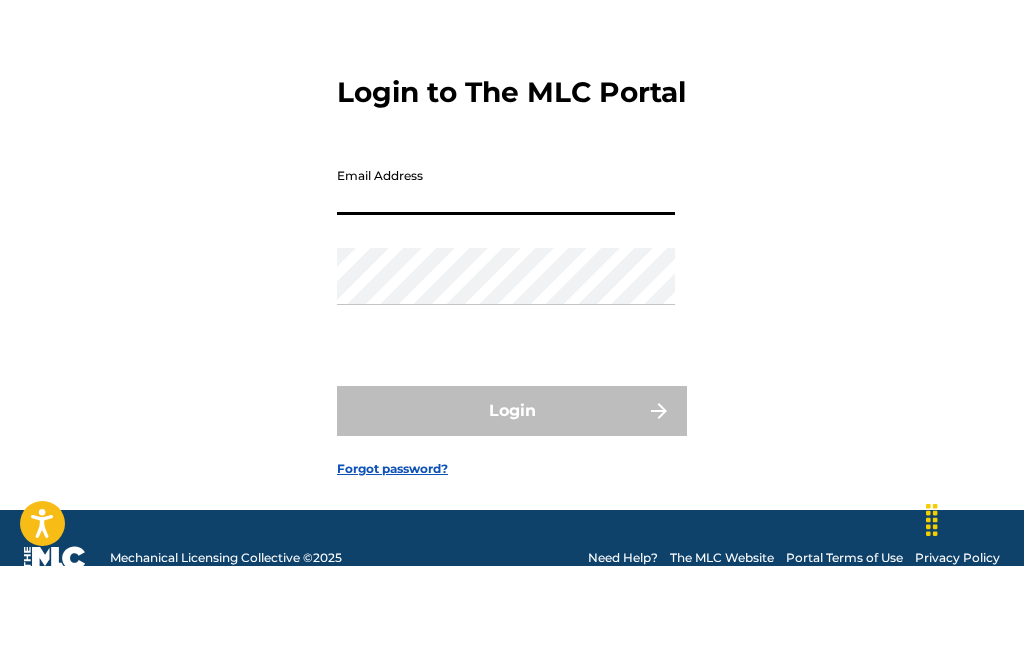 scroll, scrollTop: 90, scrollLeft: 0, axis: vertical 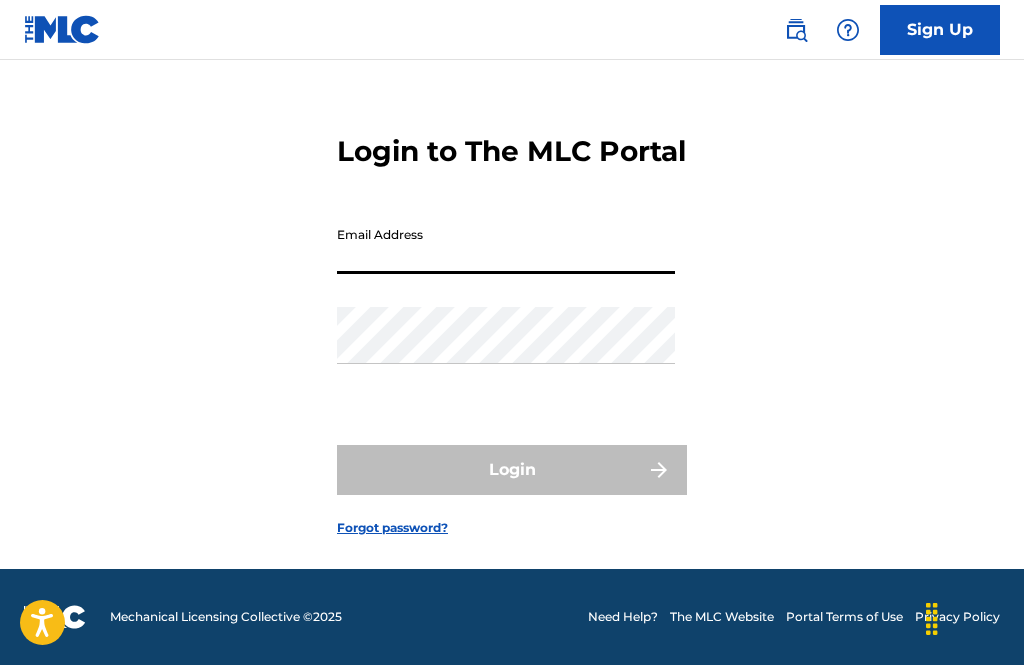click on "Email Address" at bounding box center [506, 245] 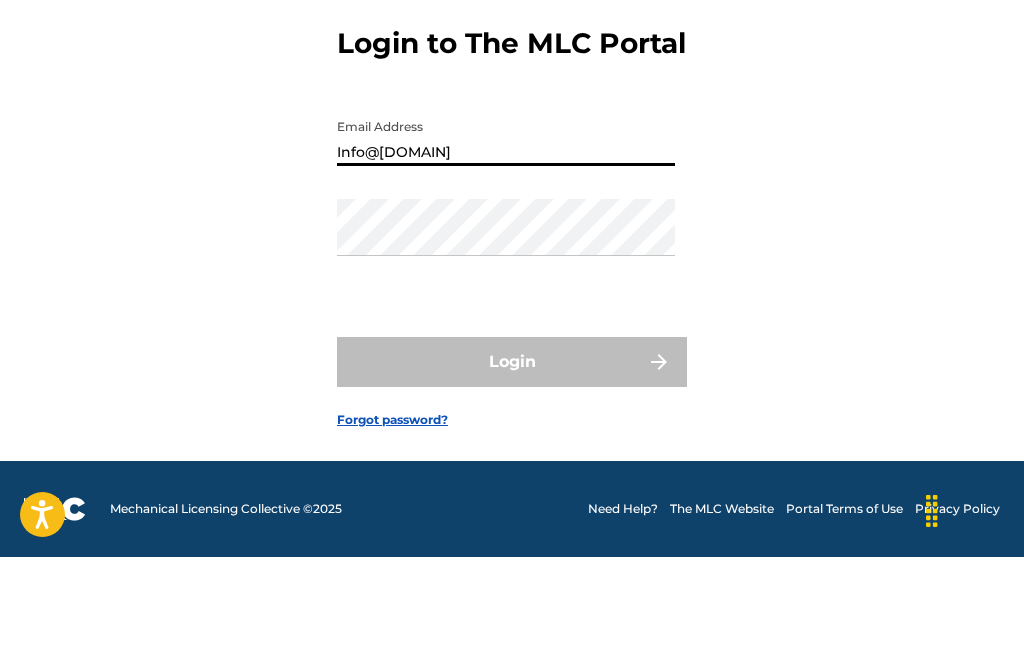 type on "Info@[DOMAIN]" 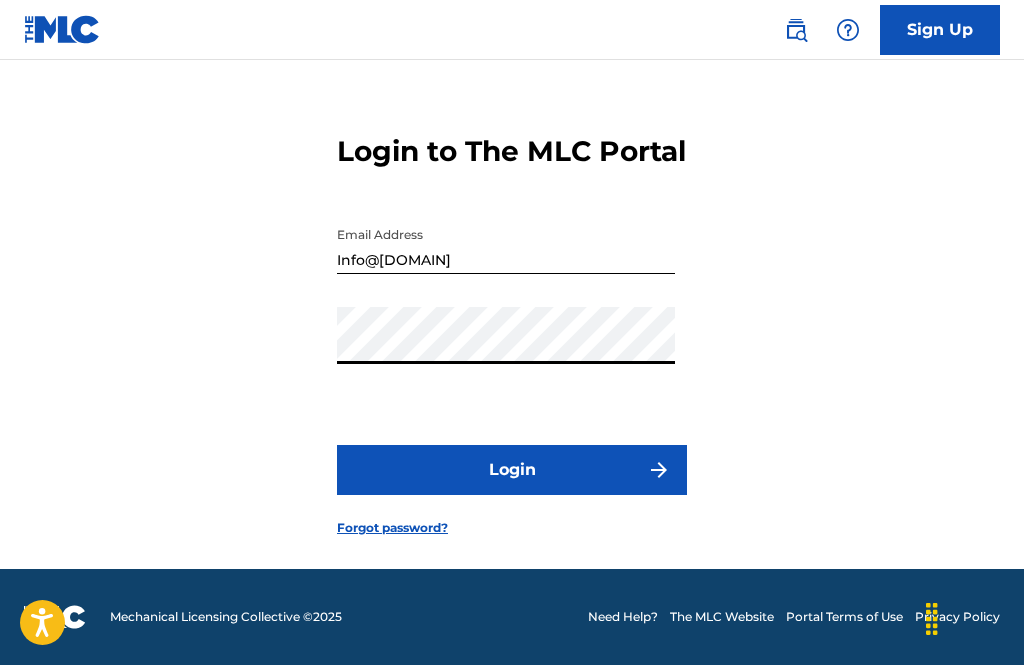 click on "Login" at bounding box center [512, 470] 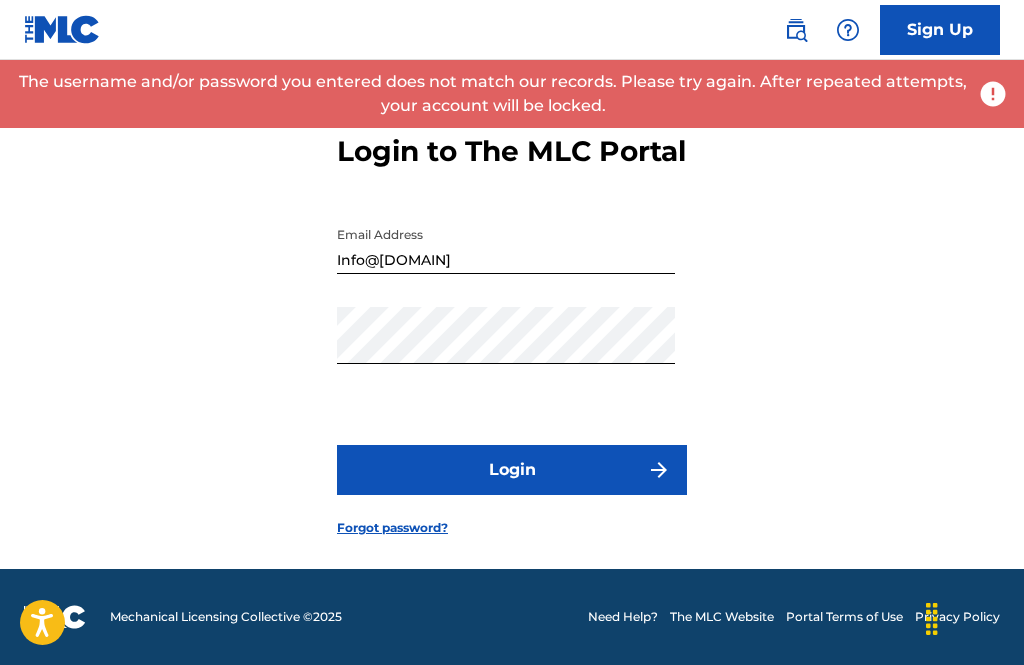 click at bounding box center (993, 94) 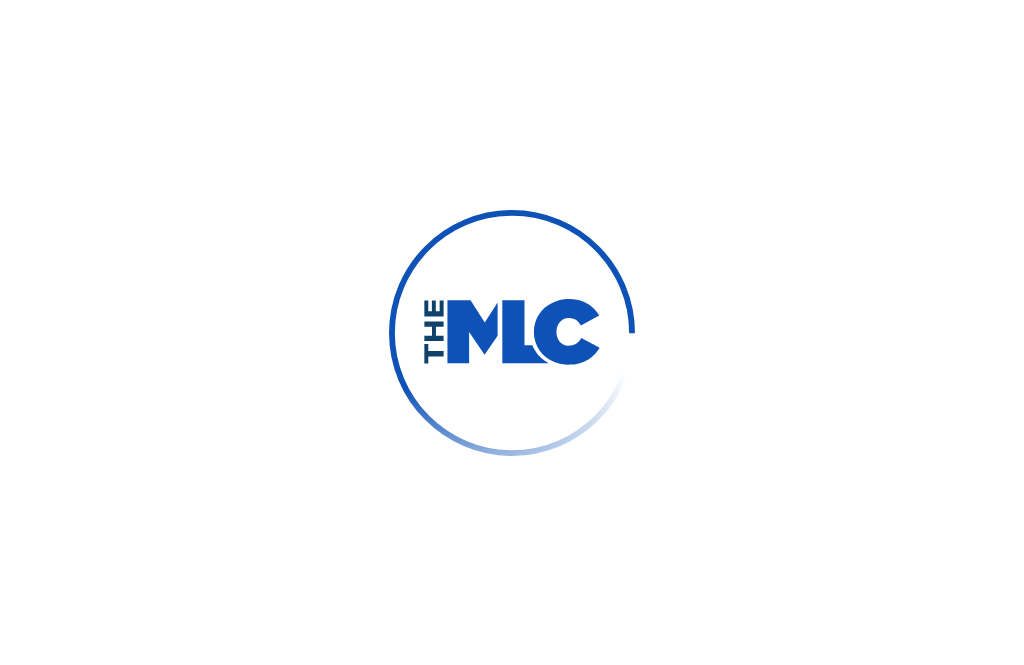 scroll, scrollTop: 0, scrollLeft: 0, axis: both 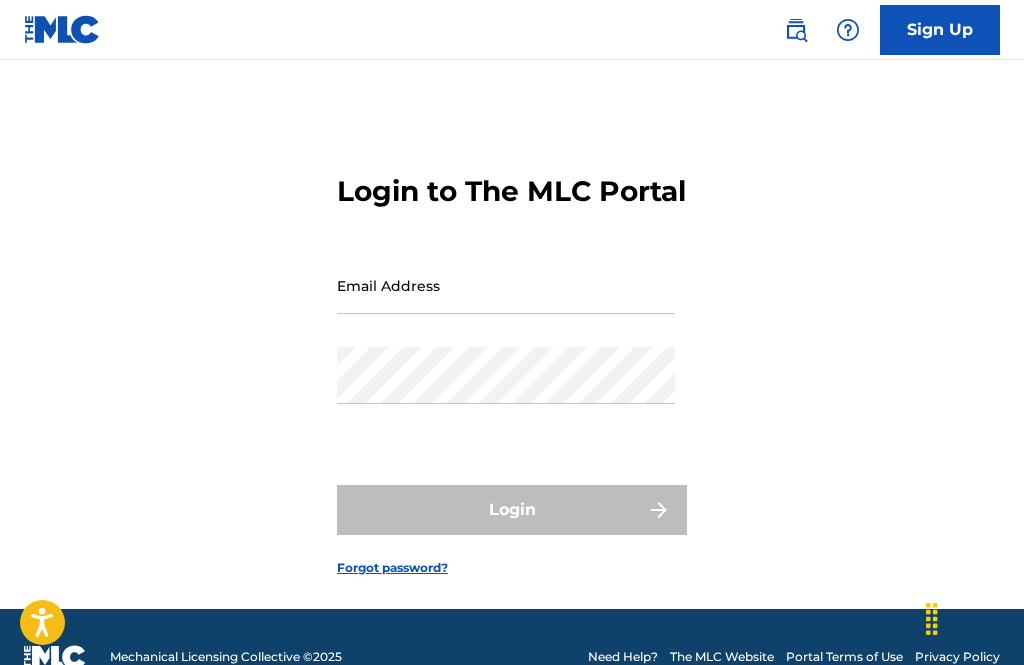 click on "Email Address" at bounding box center [506, 285] 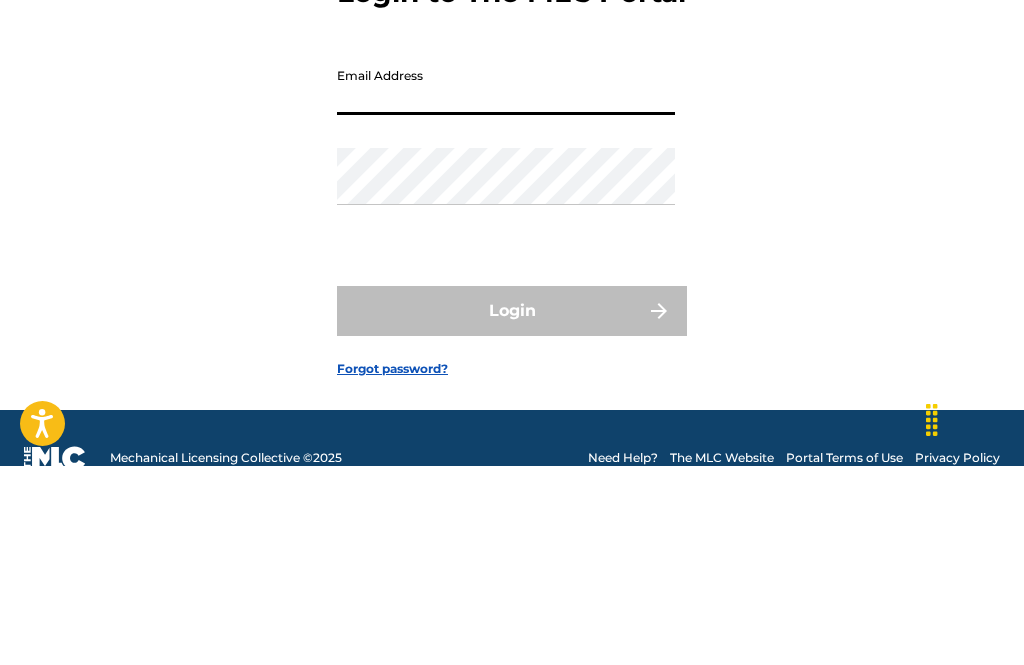 scroll, scrollTop: 90, scrollLeft: 0, axis: vertical 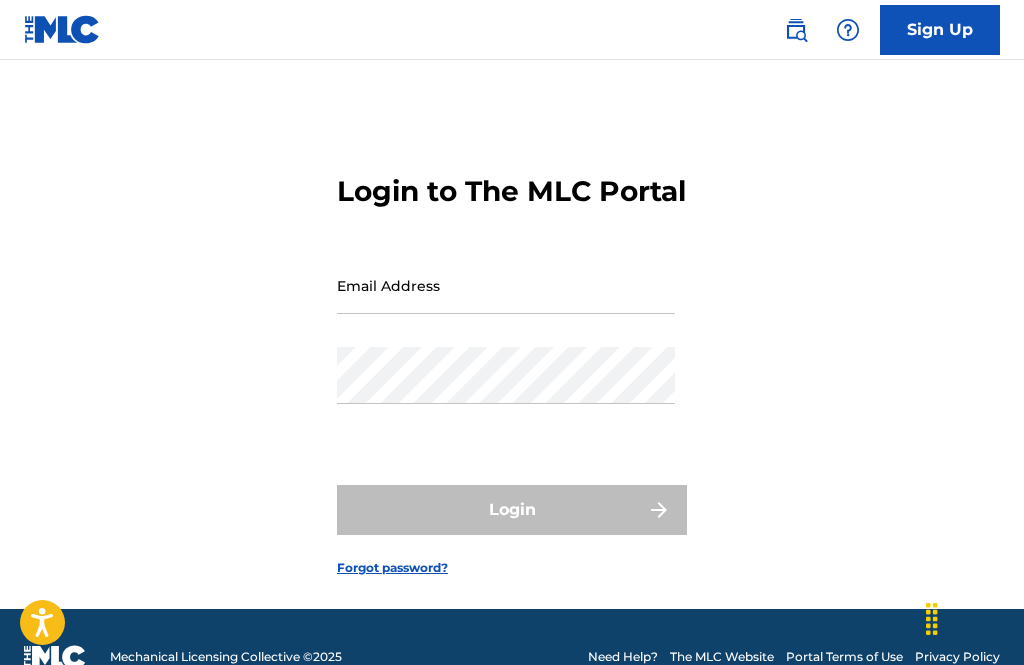 click on "Email Address" at bounding box center [506, 285] 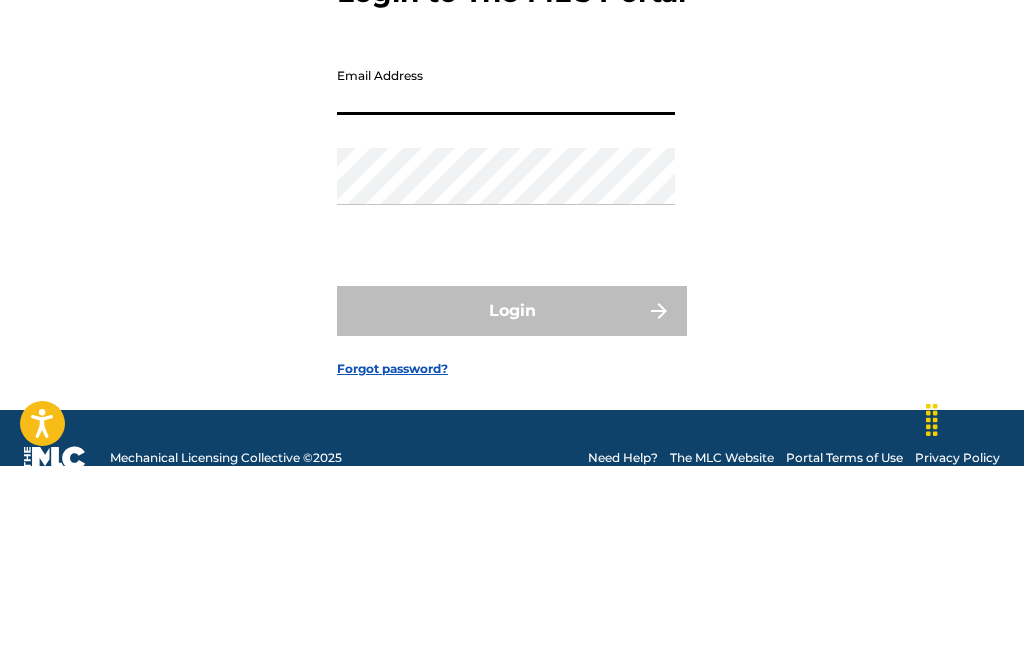 scroll, scrollTop: 90, scrollLeft: 0, axis: vertical 